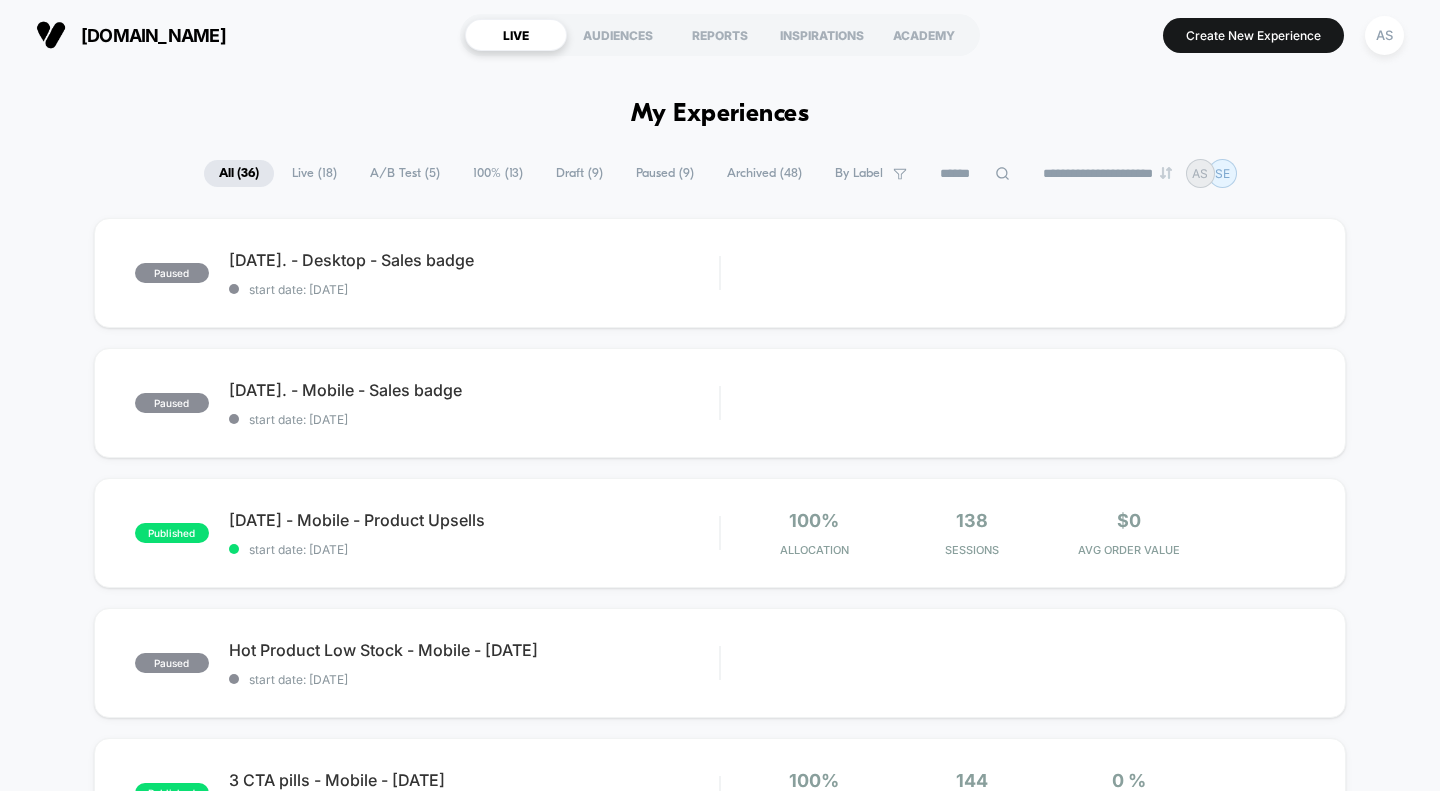 scroll, scrollTop: 0, scrollLeft: 0, axis: both 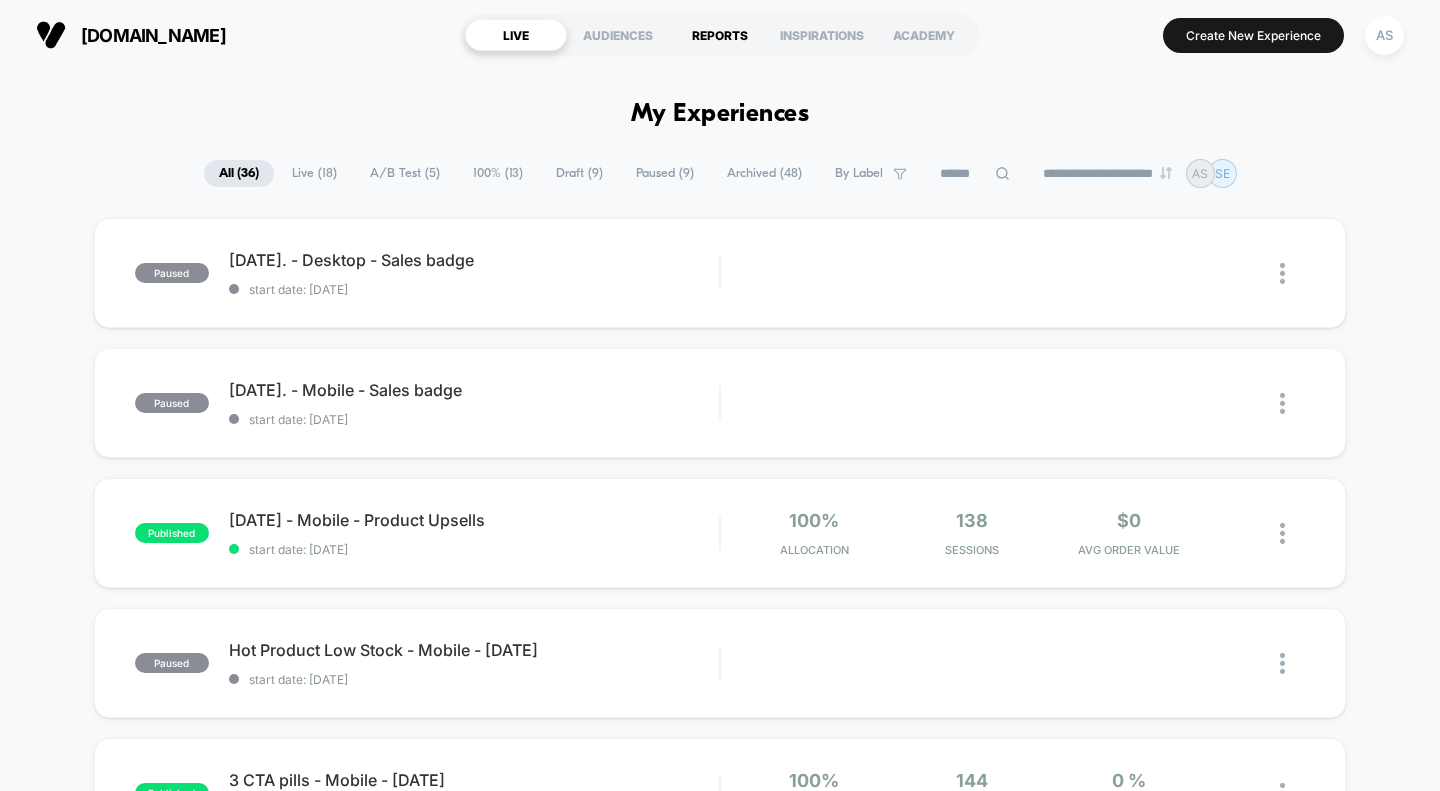 click on "REPORTS" at bounding box center [720, 35] 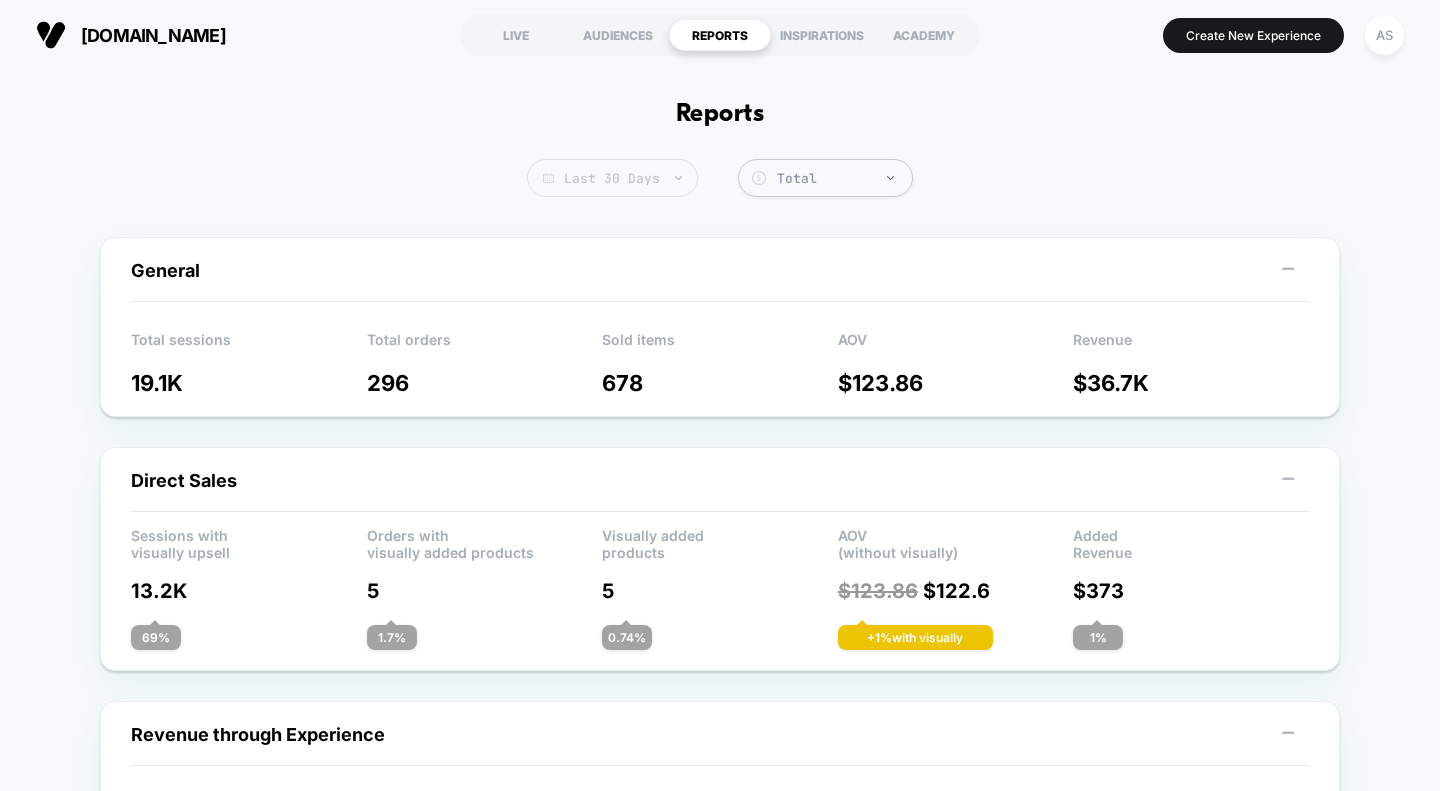 click on "Last 30 Days" at bounding box center (612, 178) 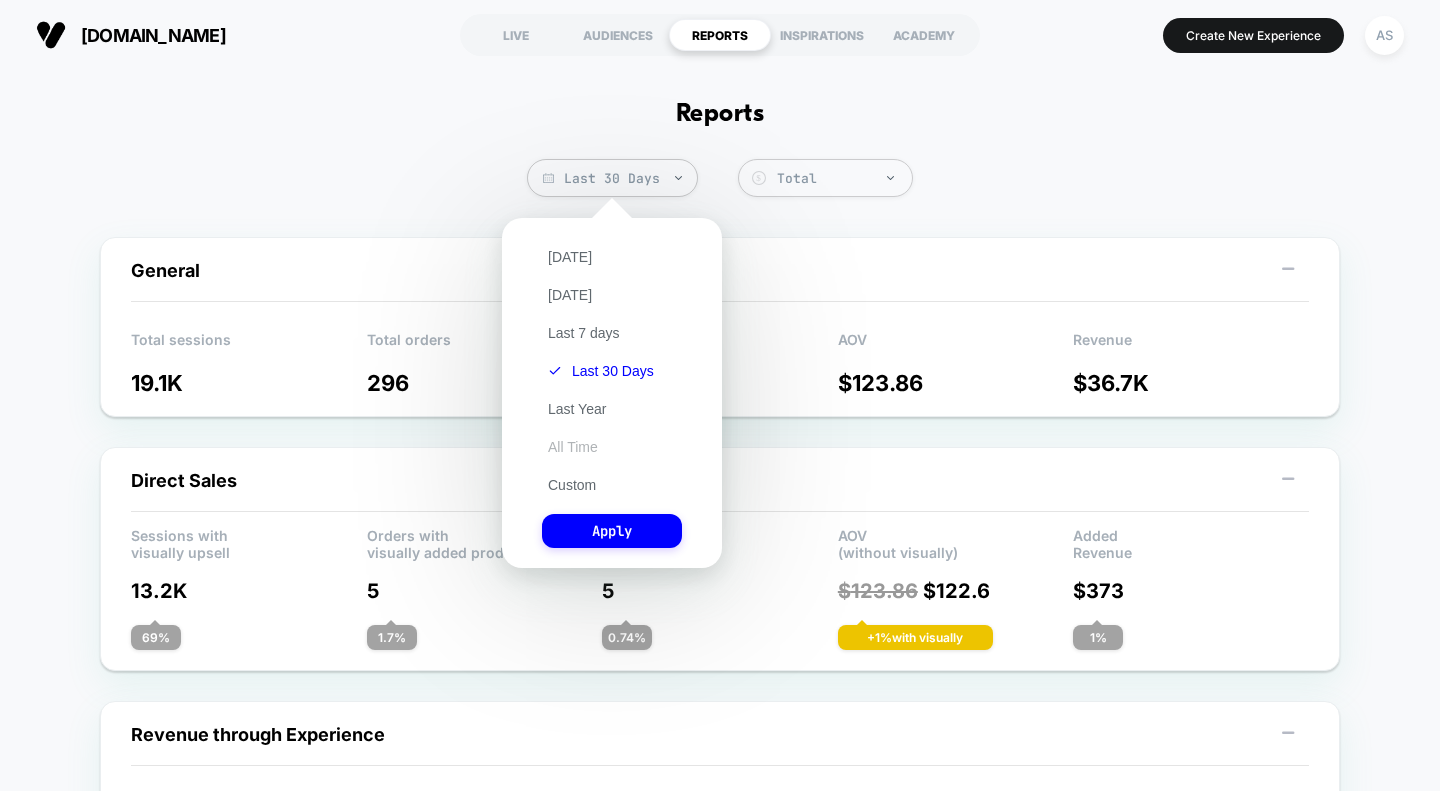 click on "All Time" at bounding box center [573, 447] 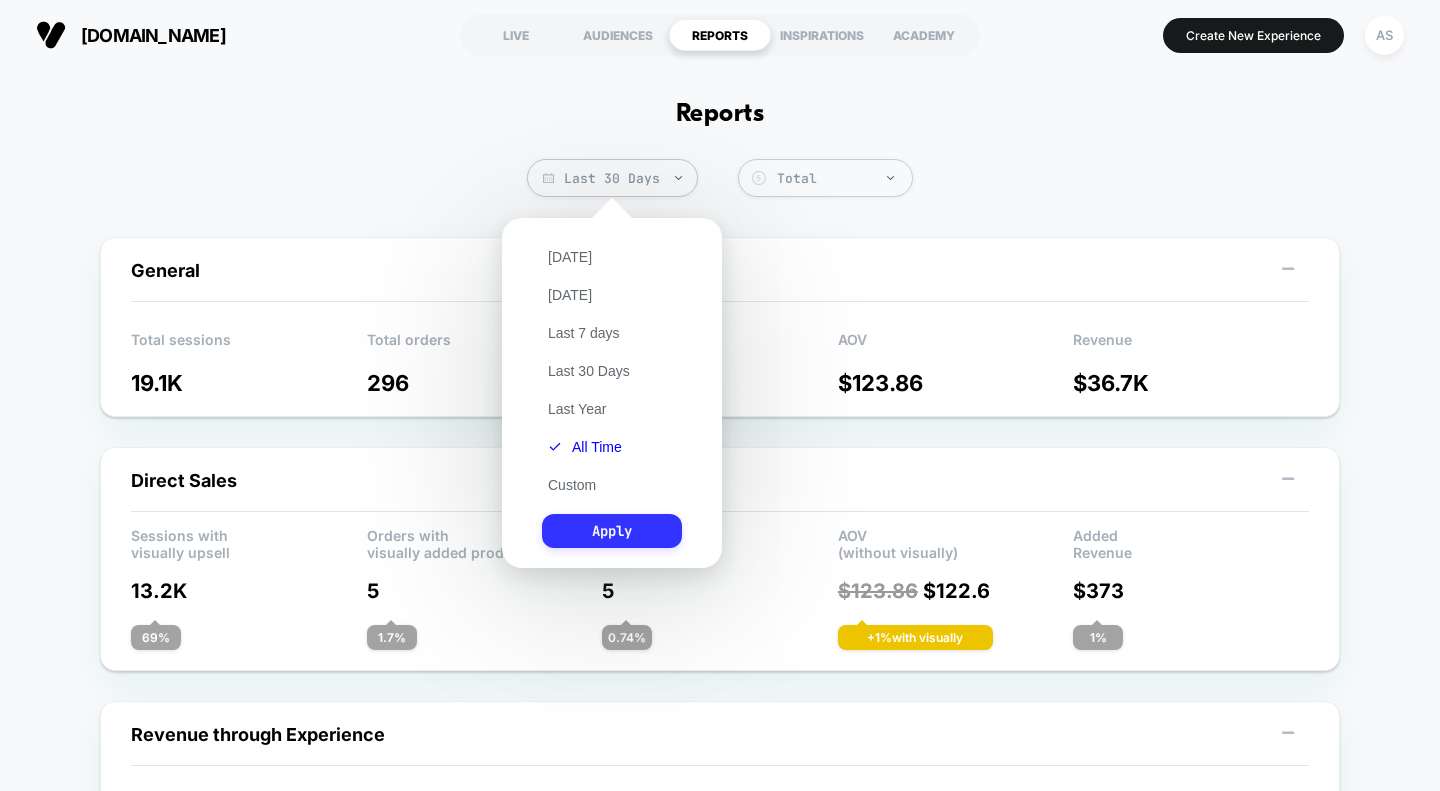 click on "Apply" at bounding box center (612, 531) 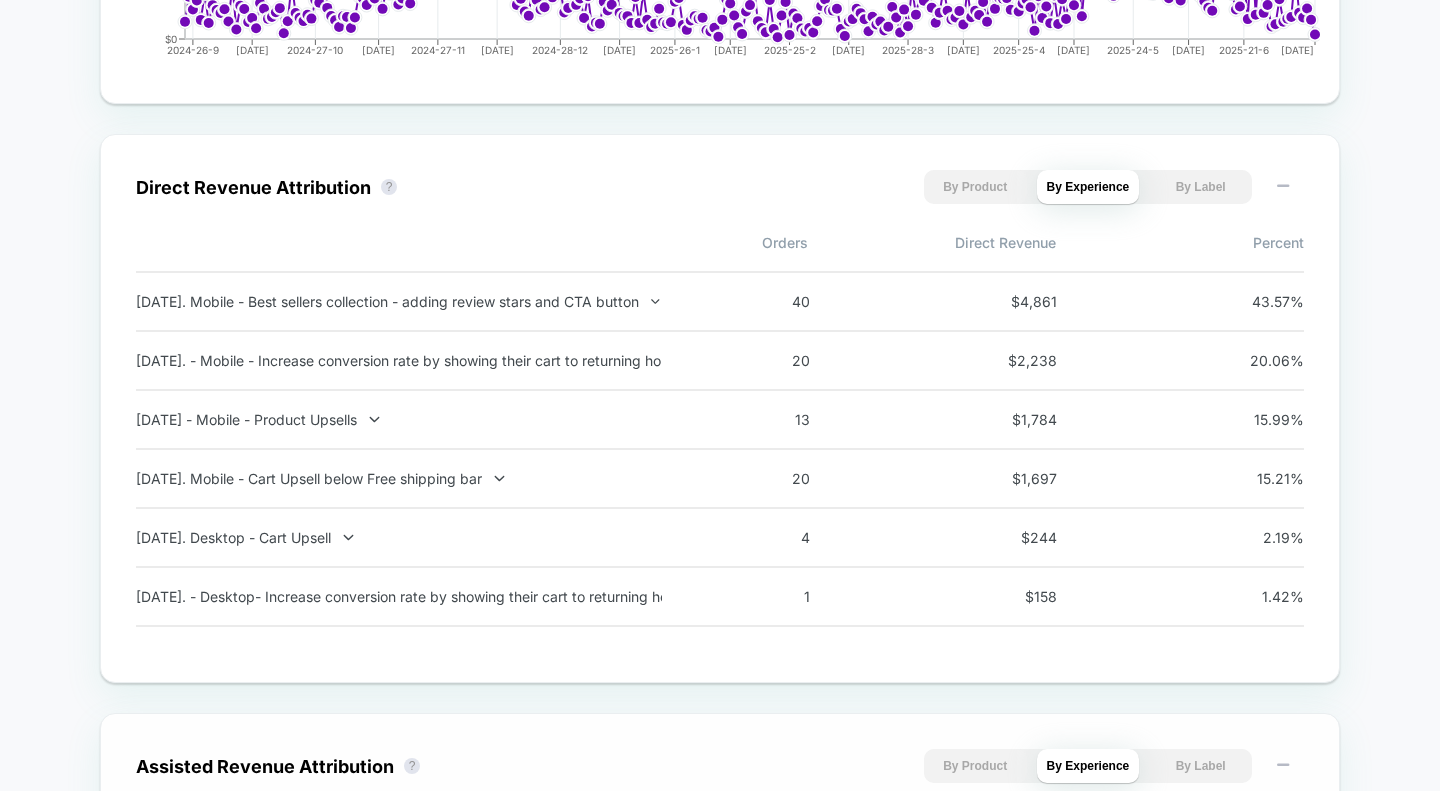 scroll, scrollTop: 1289, scrollLeft: 0, axis: vertical 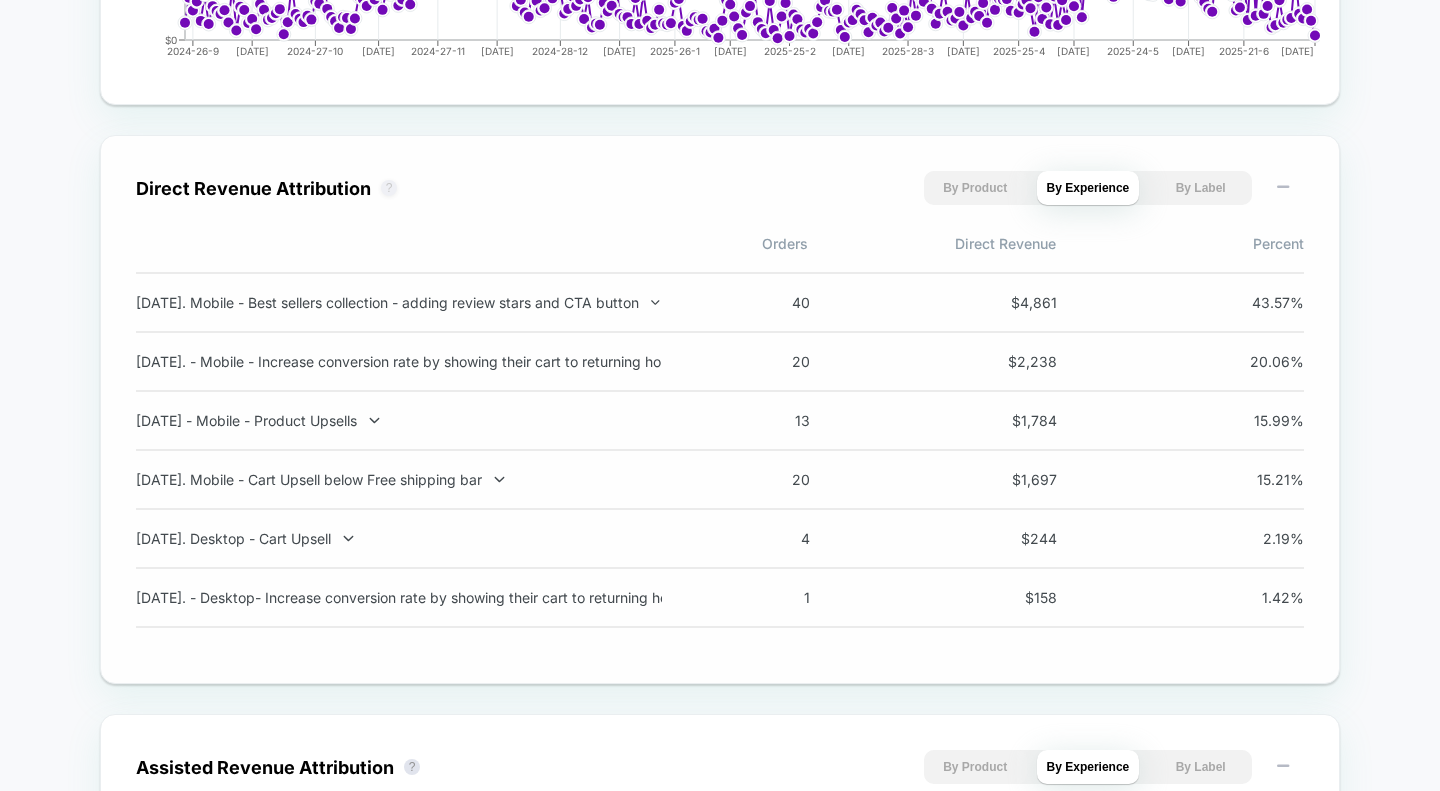 click on "?" at bounding box center [389, 188] 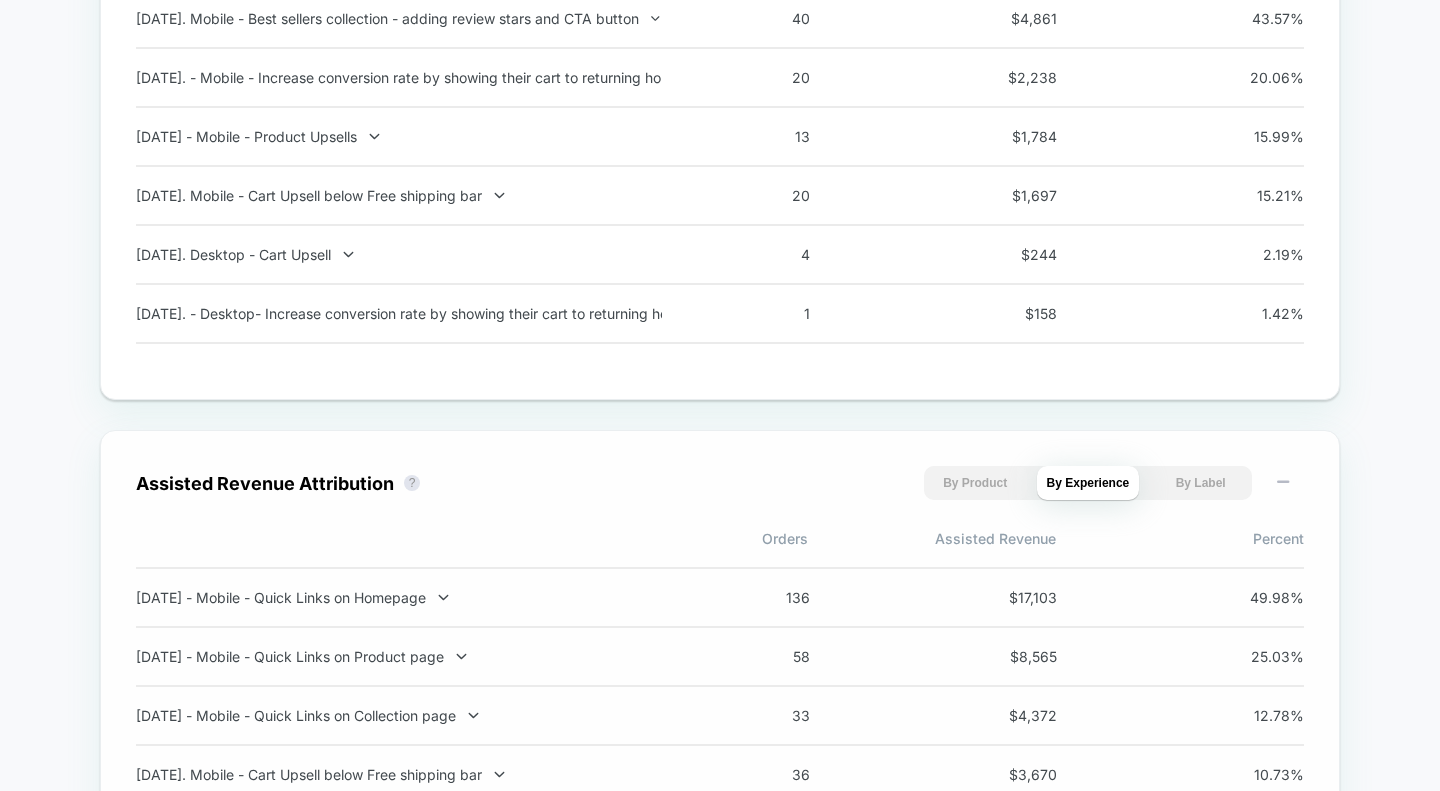 scroll, scrollTop: 1574, scrollLeft: 0, axis: vertical 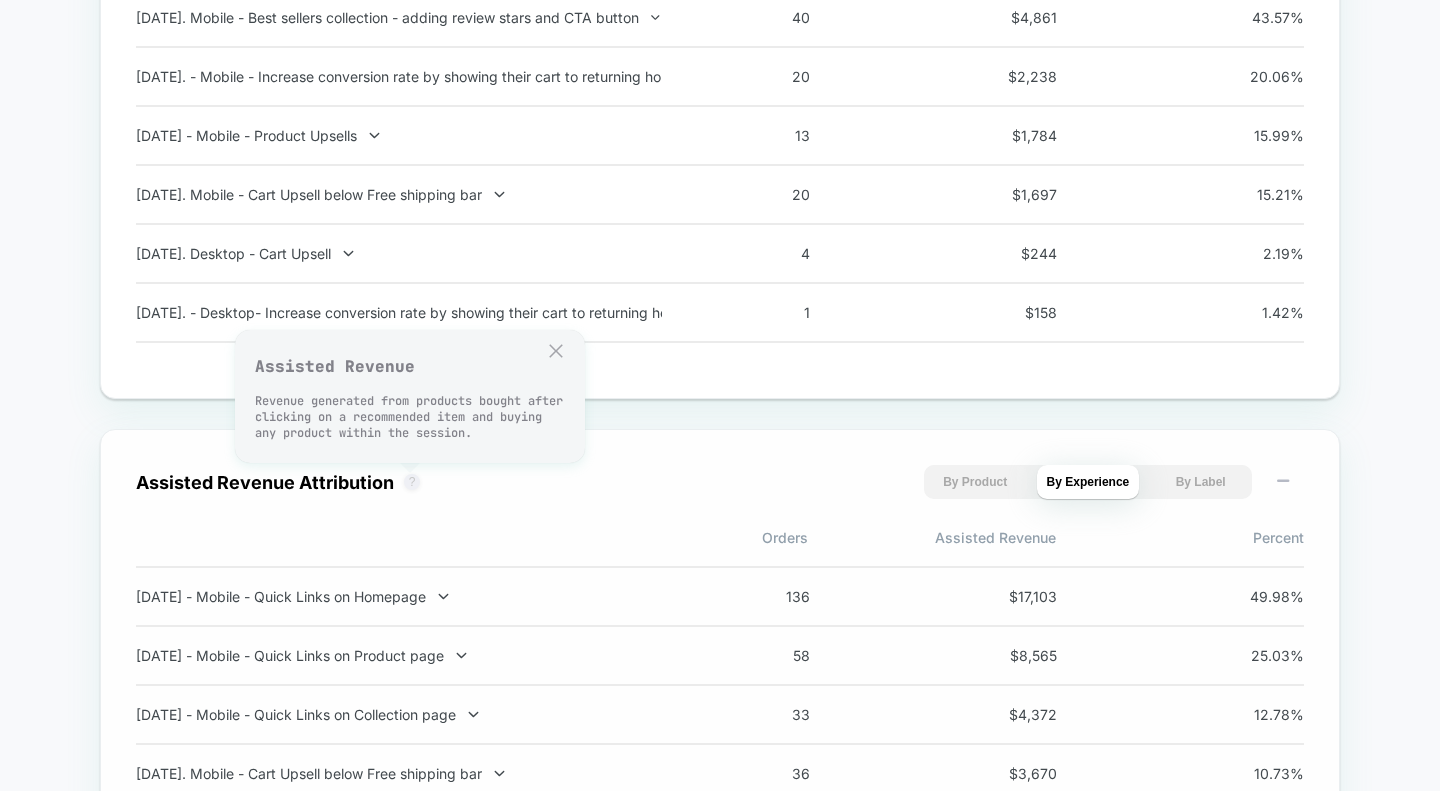 click on "?" at bounding box center (412, 482) 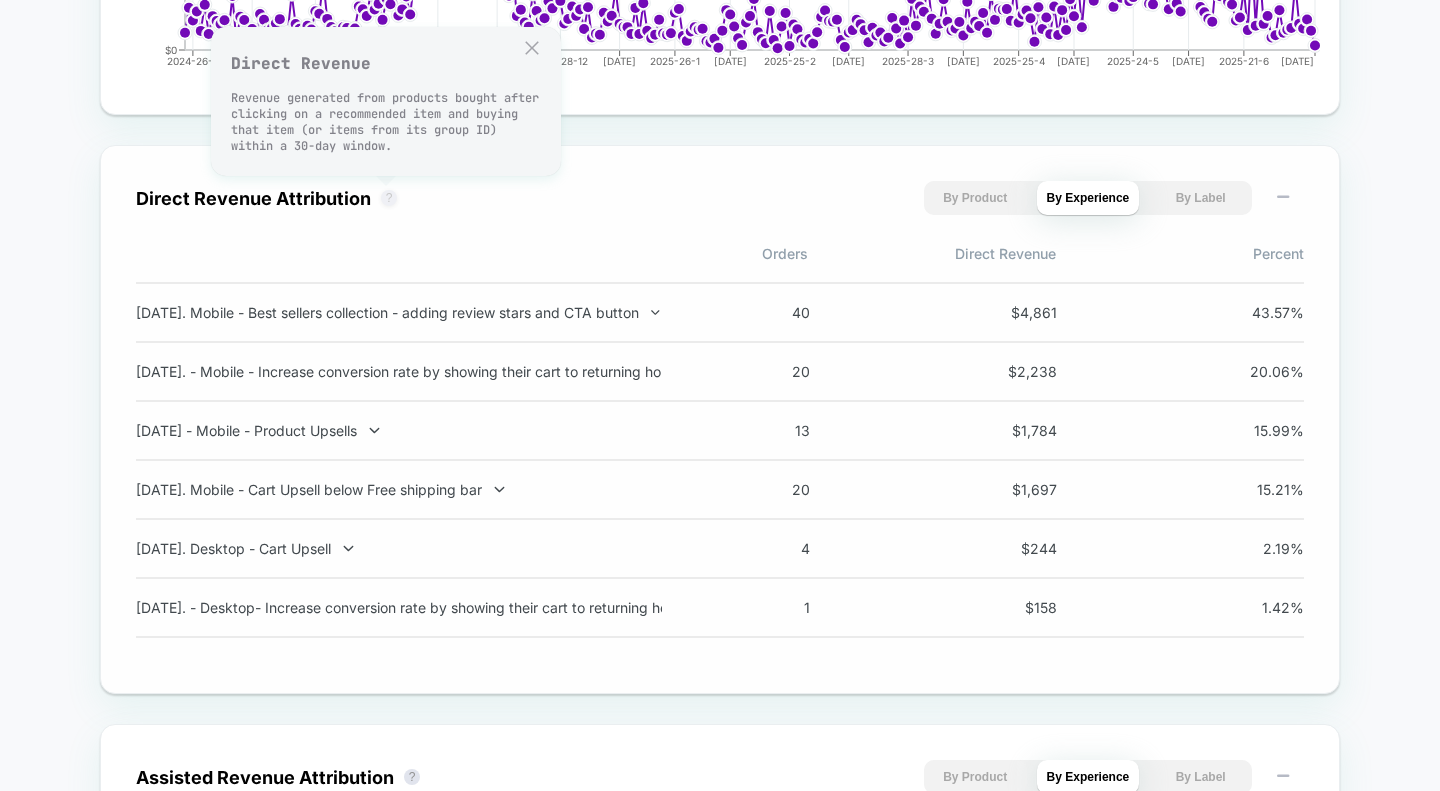 scroll, scrollTop: 1281, scrollLeft: 0, axis: vertical 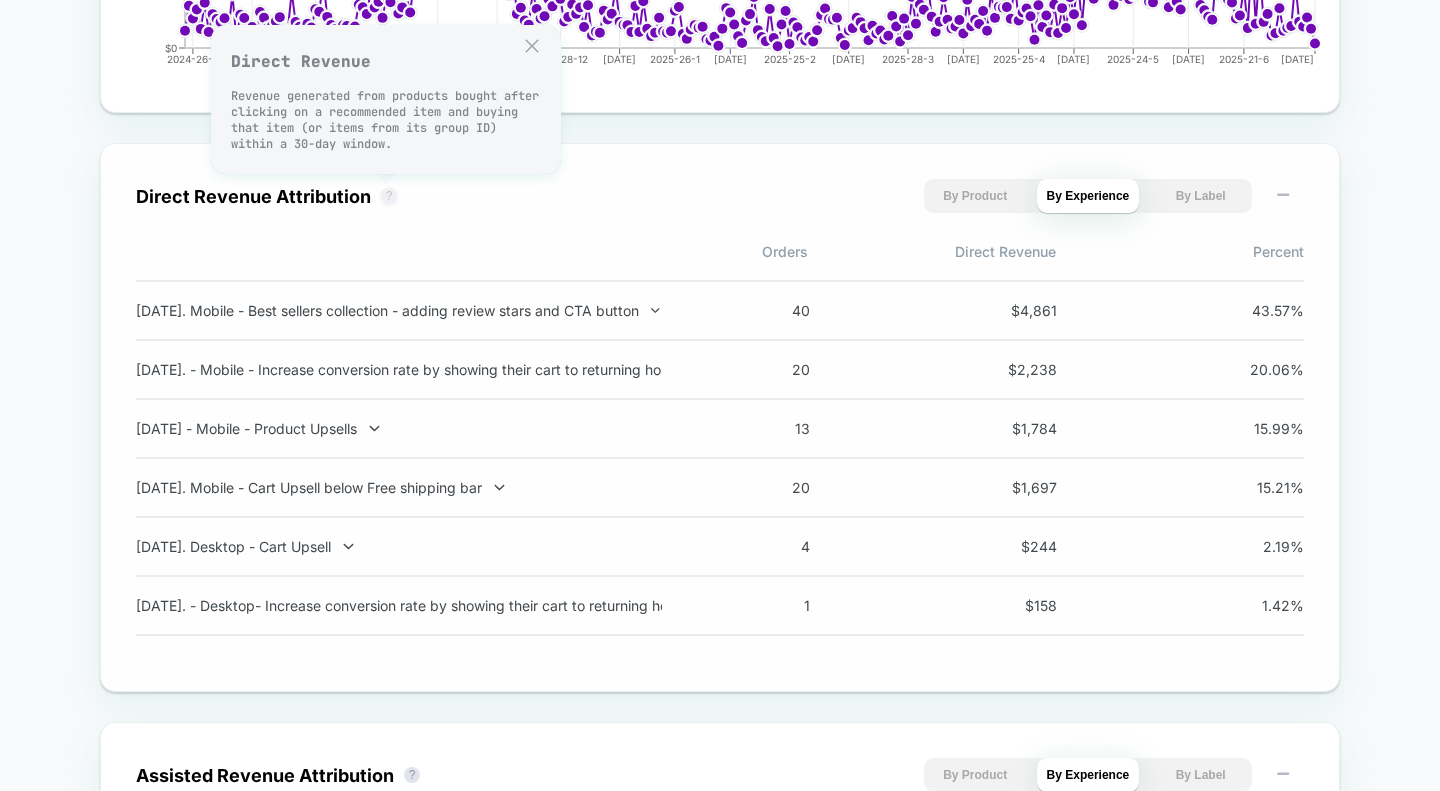 type 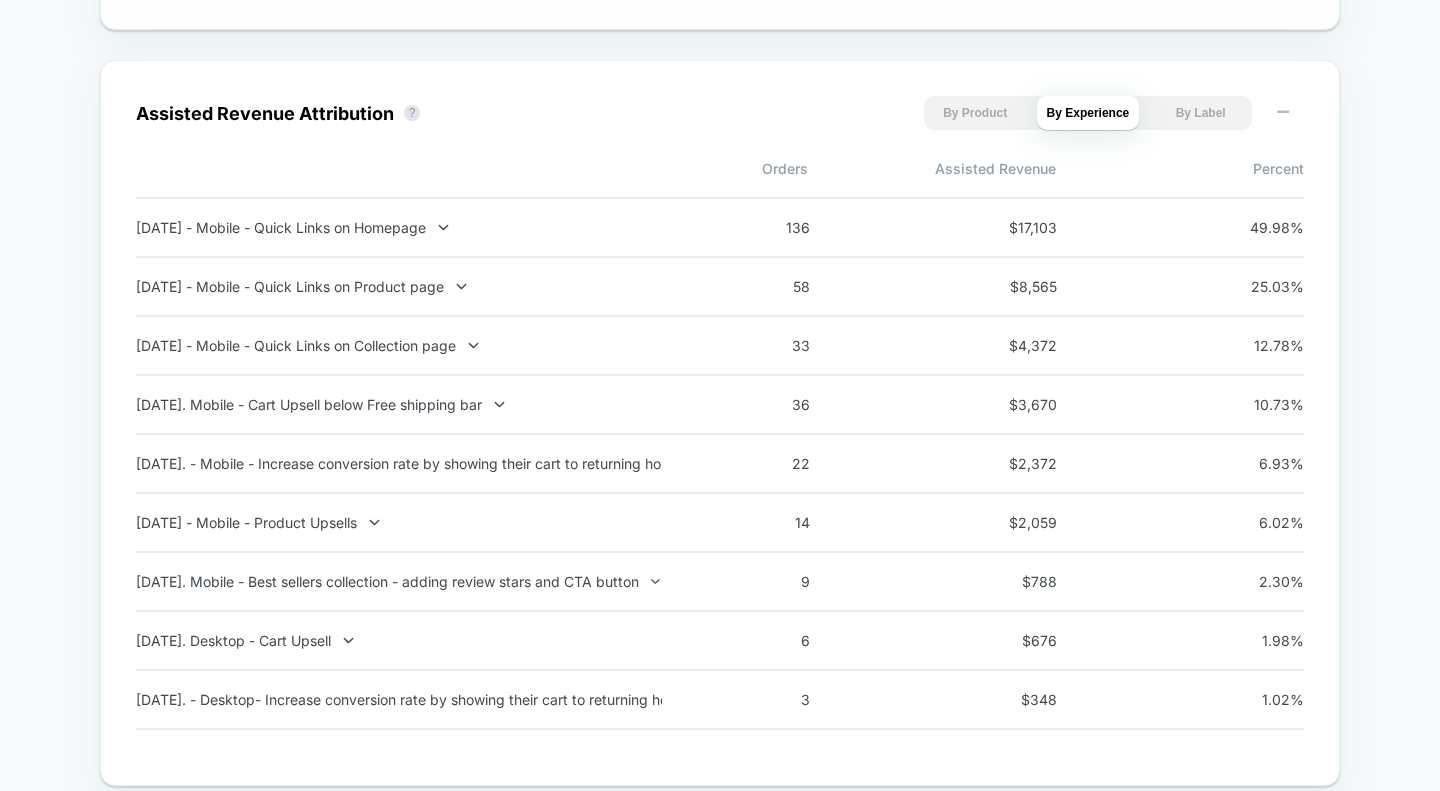 scroll, scrollTop: 1944, scrollLeft: 0, axis: vertical 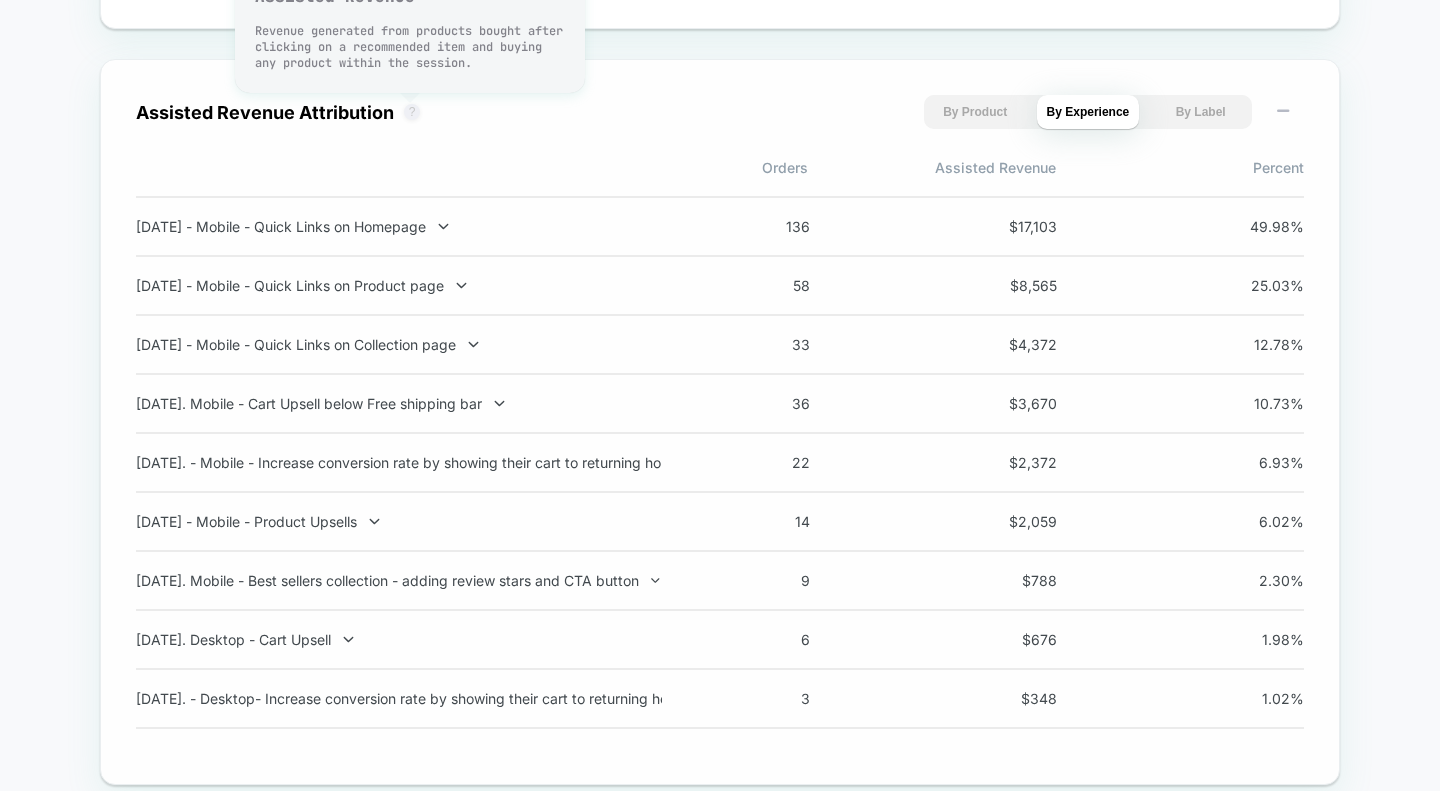 click on "?" at bounding box center [412, 112] 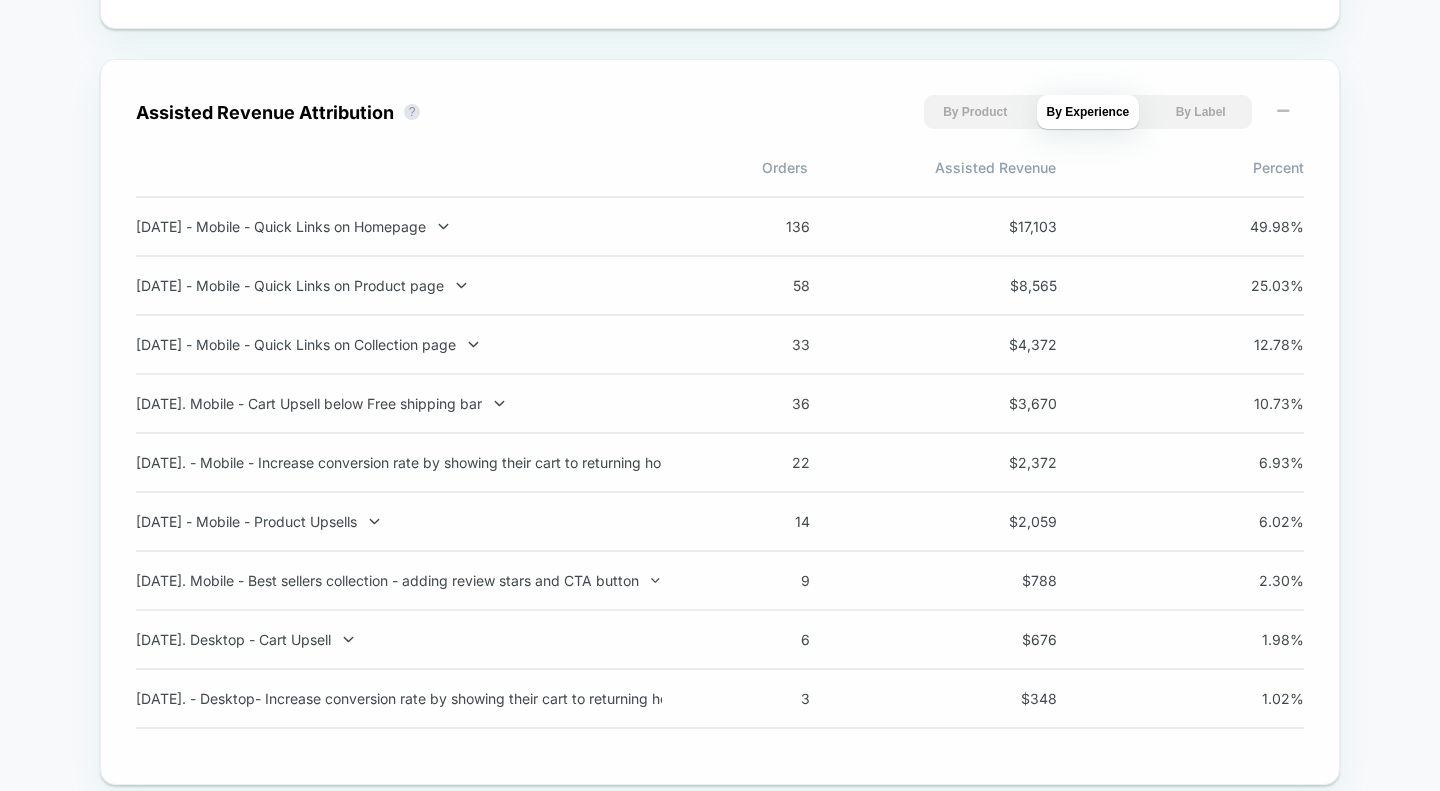 click on "Assisted Revenue Attribution ? By Product By Experience By Label Orders Assisted Revenue Percent [DATE] - Mobile - Quick Links on Homepage 136 $ 17,103 49.98 % [DATE] - Mobile - Quick Links on Product page 58 $ 8,565 25.03 % [DATE] - Mobile - Quick Links on Collection page 33 $ 4,372 12.78 % [DATE]. Mobile - Cart Upsell below Free shipping bar 36 $ 3,670 10.73 % [DATE]. - Mobile - Increase conversion rate by showing their cart to returning homepage visitors 22 $ 2,372 6.93 % [DATE] - Mobile - Product Upsells 14 $ 2,059 6.02 % [DATE]. Mobile - Best sellers collection - adding review stars and CTA button 9 $ 788 2.30 % [DATE]. Desktop - Cart Upsell 6 $ 676 1.98 % [DATE]. - Desktop- Increase conversion rate by showing their cart to returning homepage visitors 3 $ 348 1.02 %" at bounding box center [720, 422] 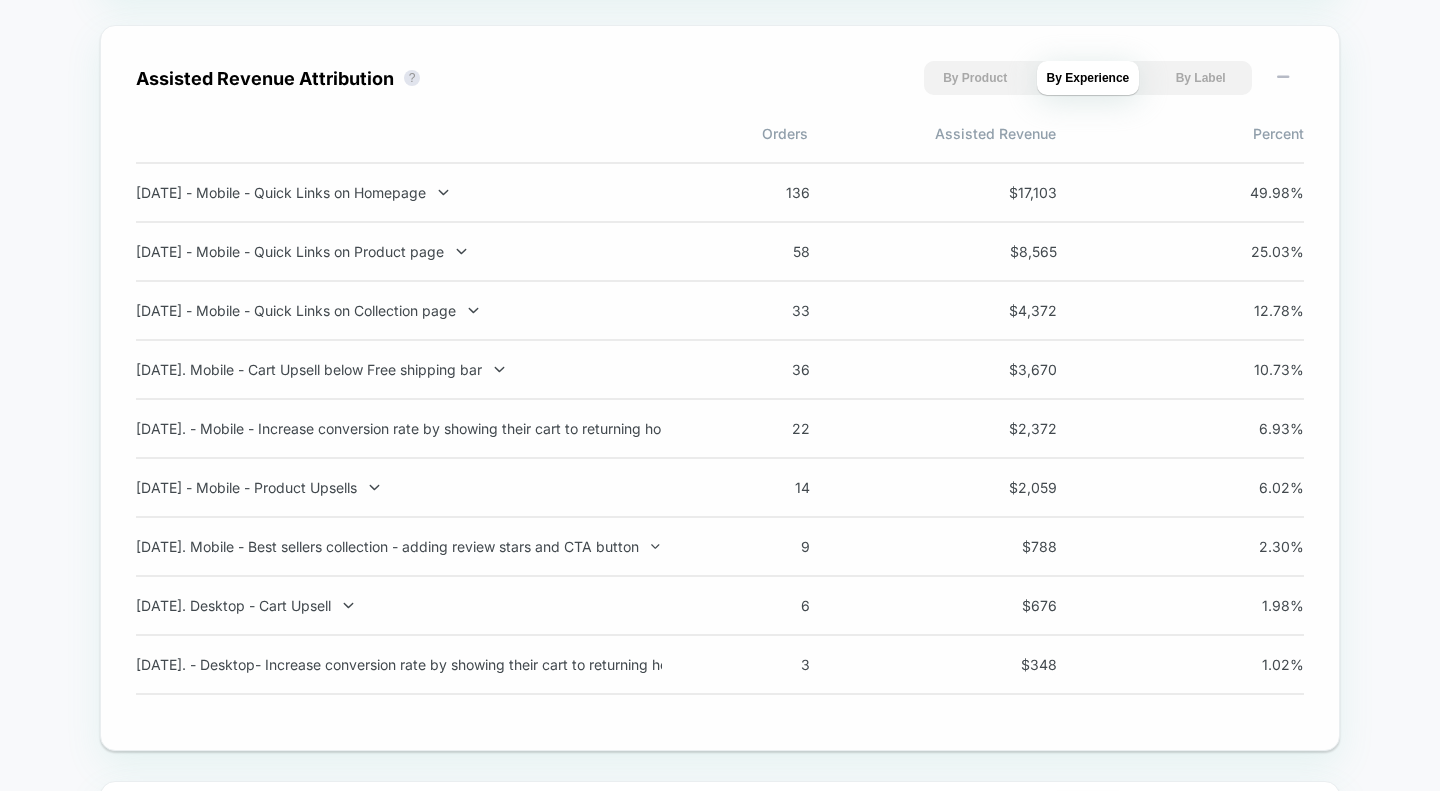 scroll, scrollTop: 1979, scrollLeft: 0, axis: vertical 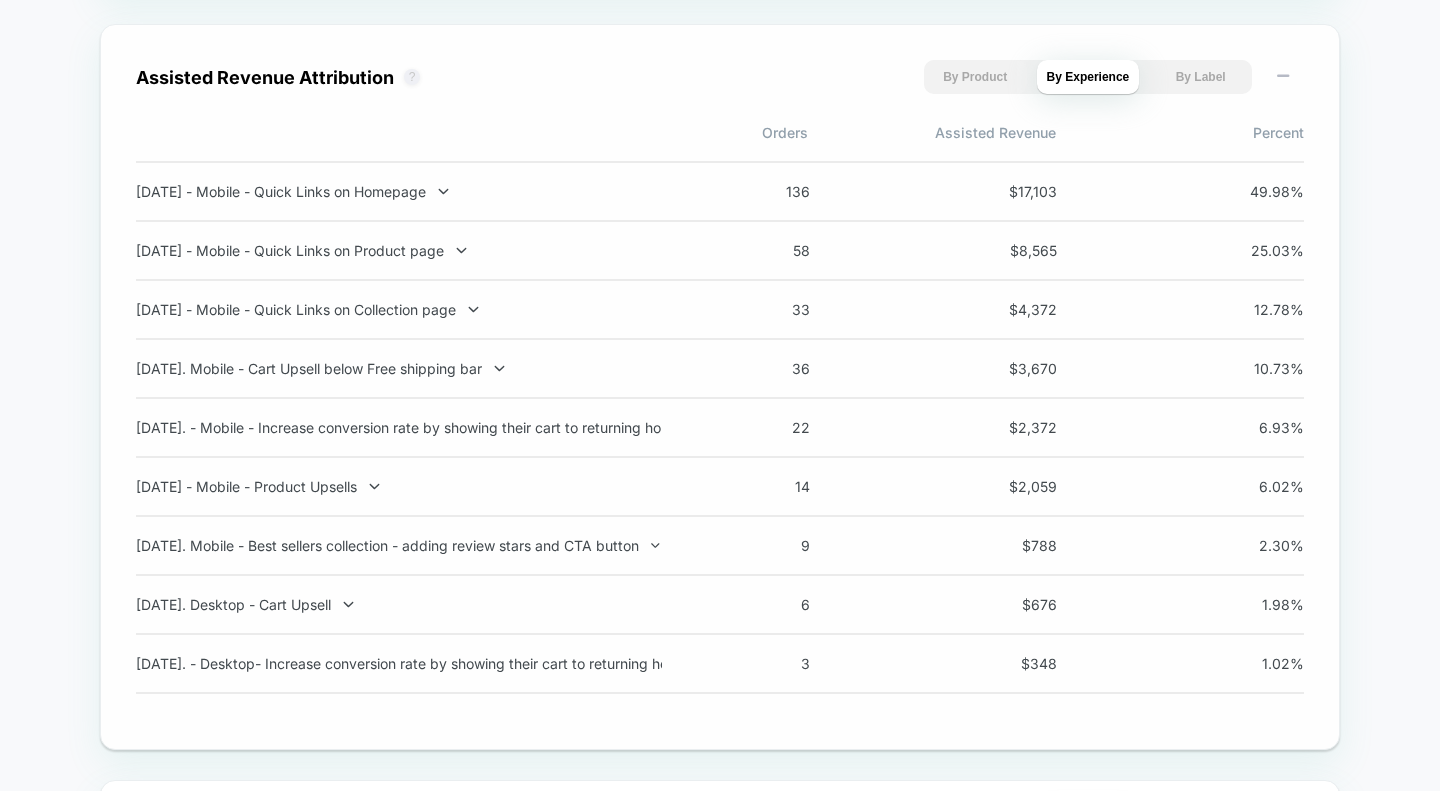 click on "?" at bounding box center (412, 77) 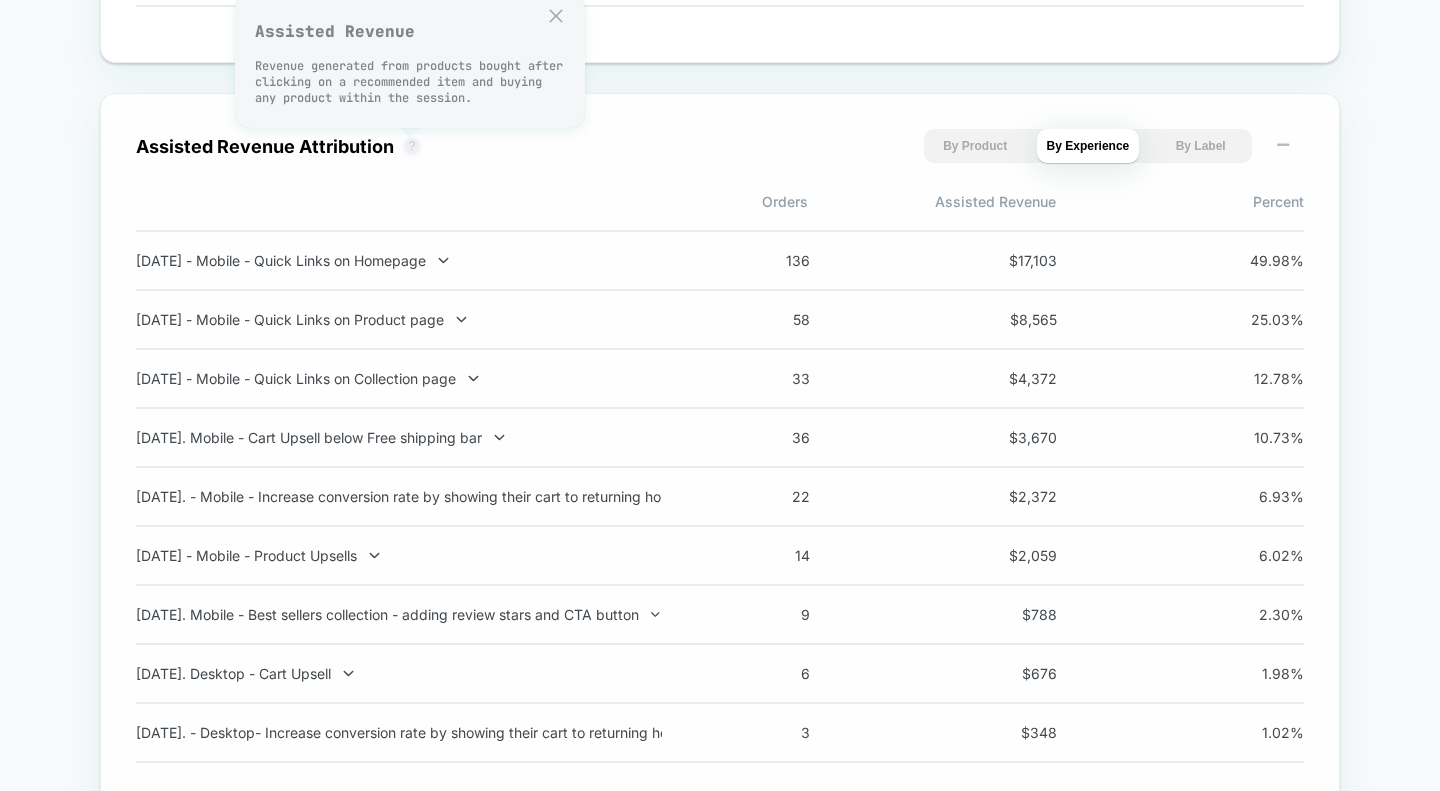 scroll, scrollTop: 1908, scrollLeft: 0, axis: vertical 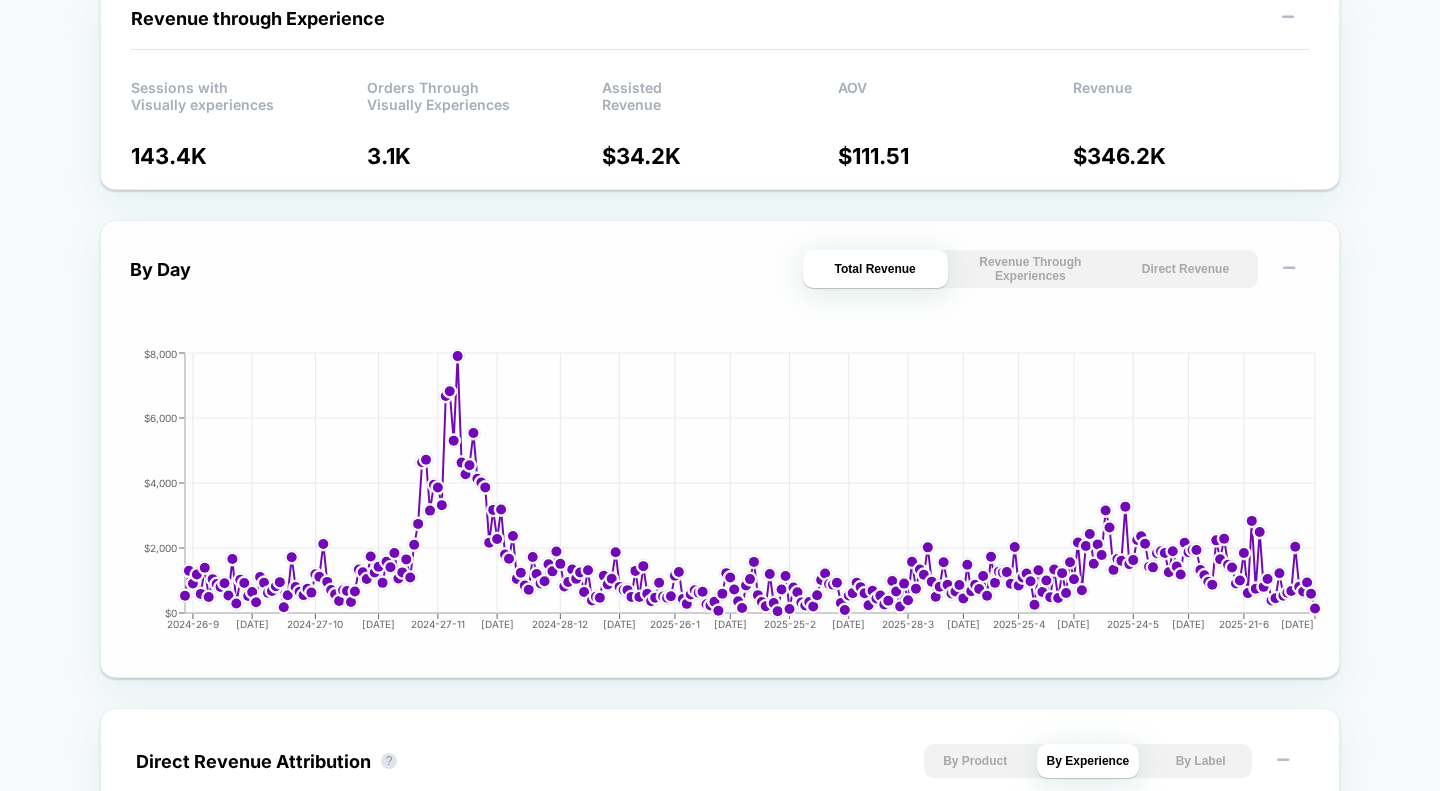 click on "Direct Revenue" at bounding box center [1185, 269] 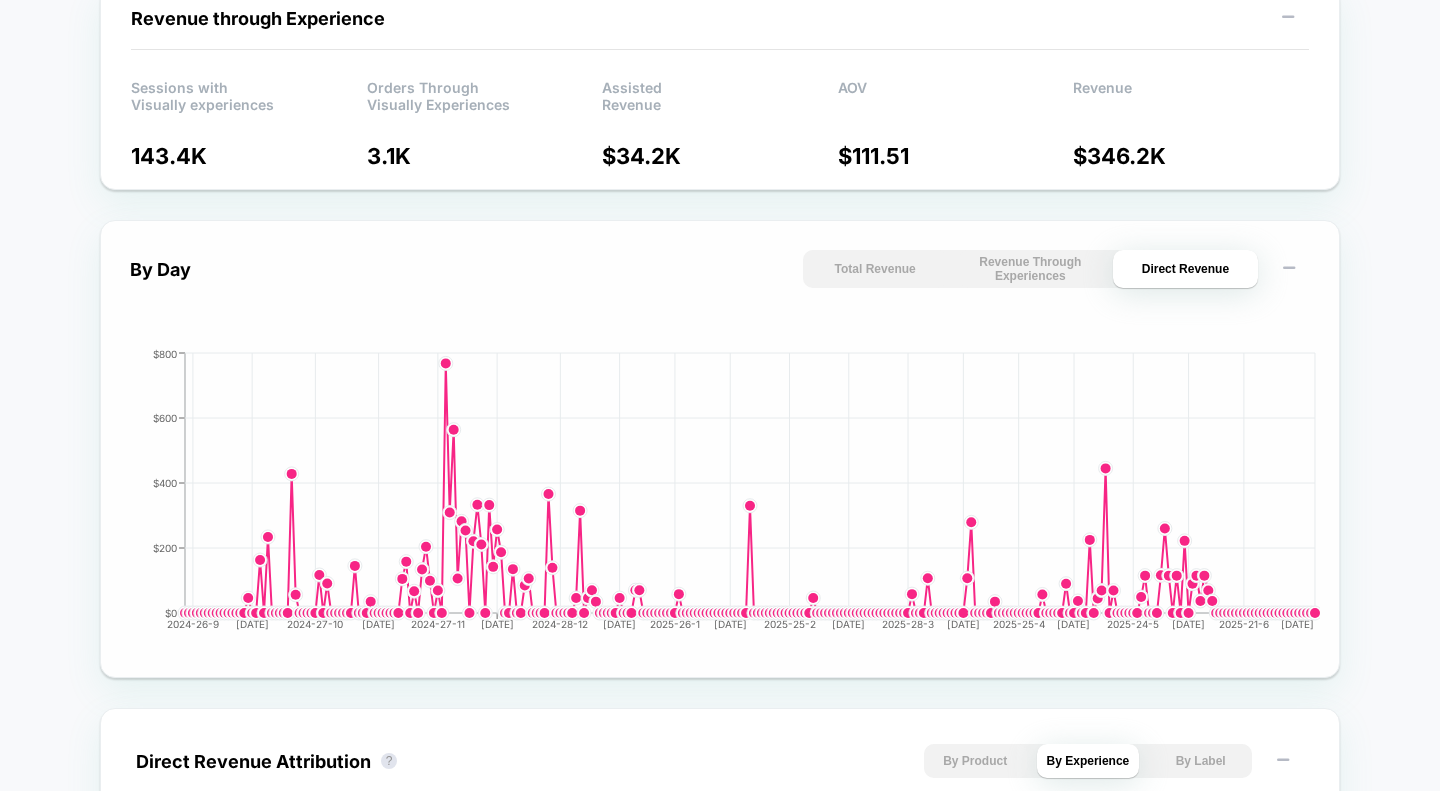 click on "Revenue Through Experiences" at bounding box center [1030, 269] 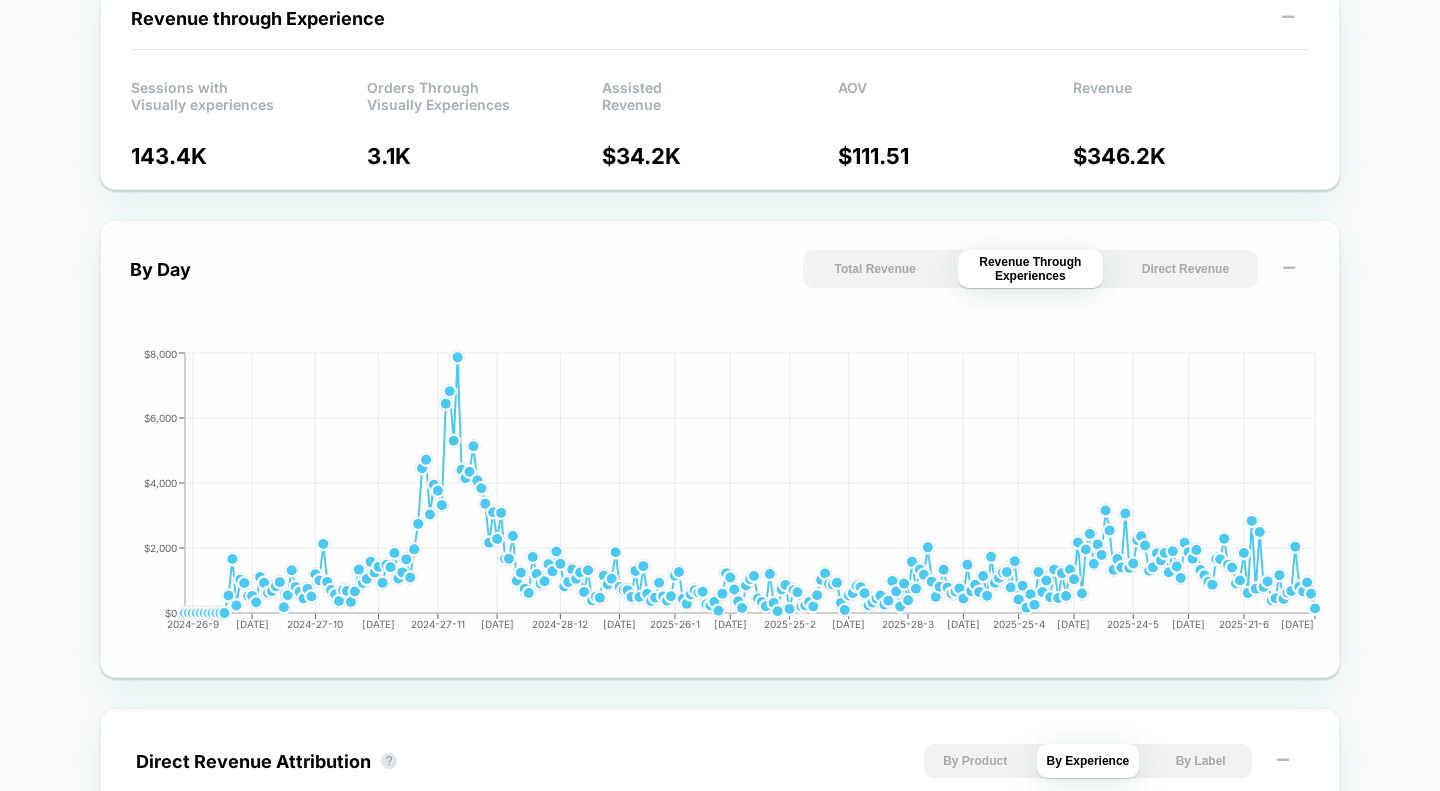 click on "Total Revenue" at bounding box center [875, 269] 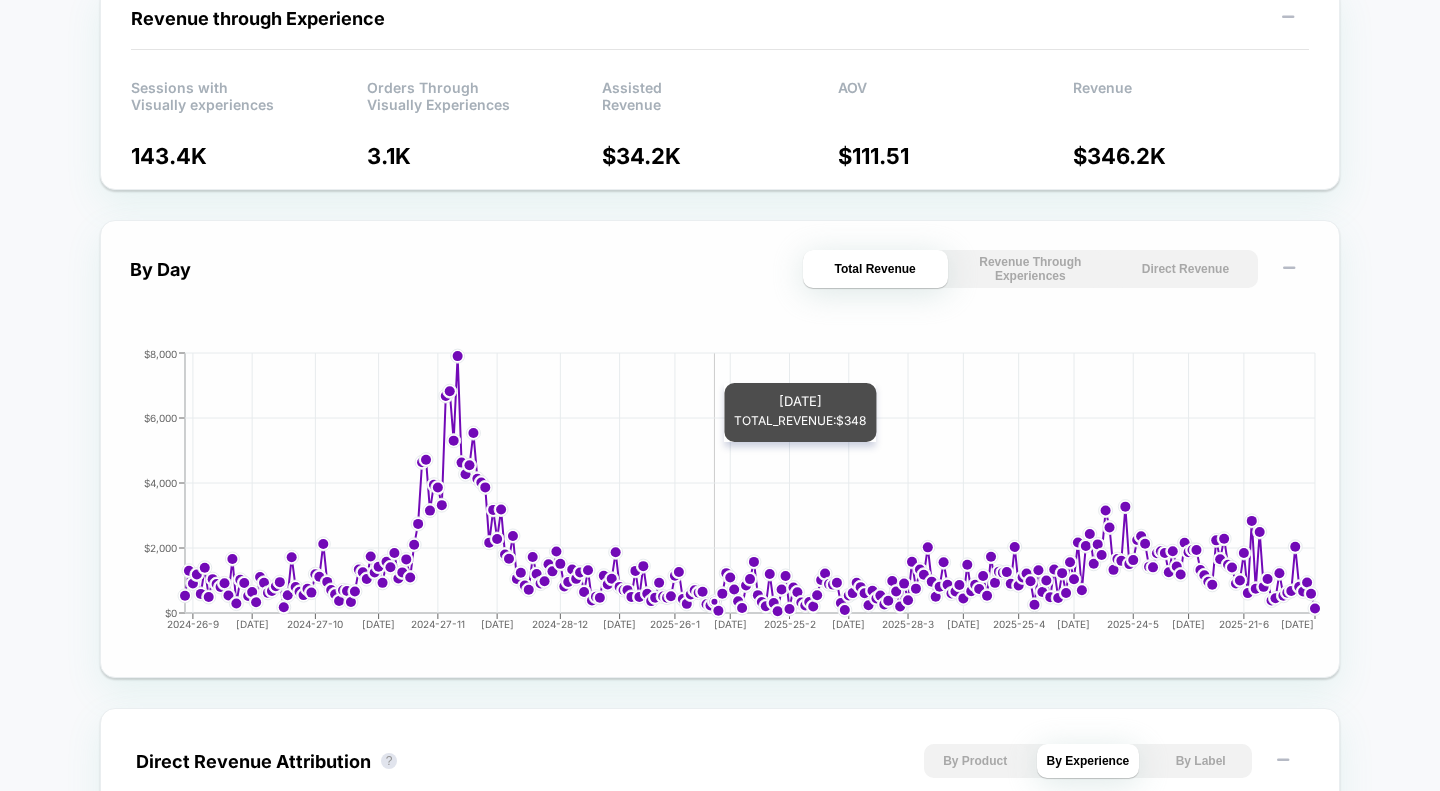 scroll, scrollTop: 0, scrollLeft: 0, axis: both 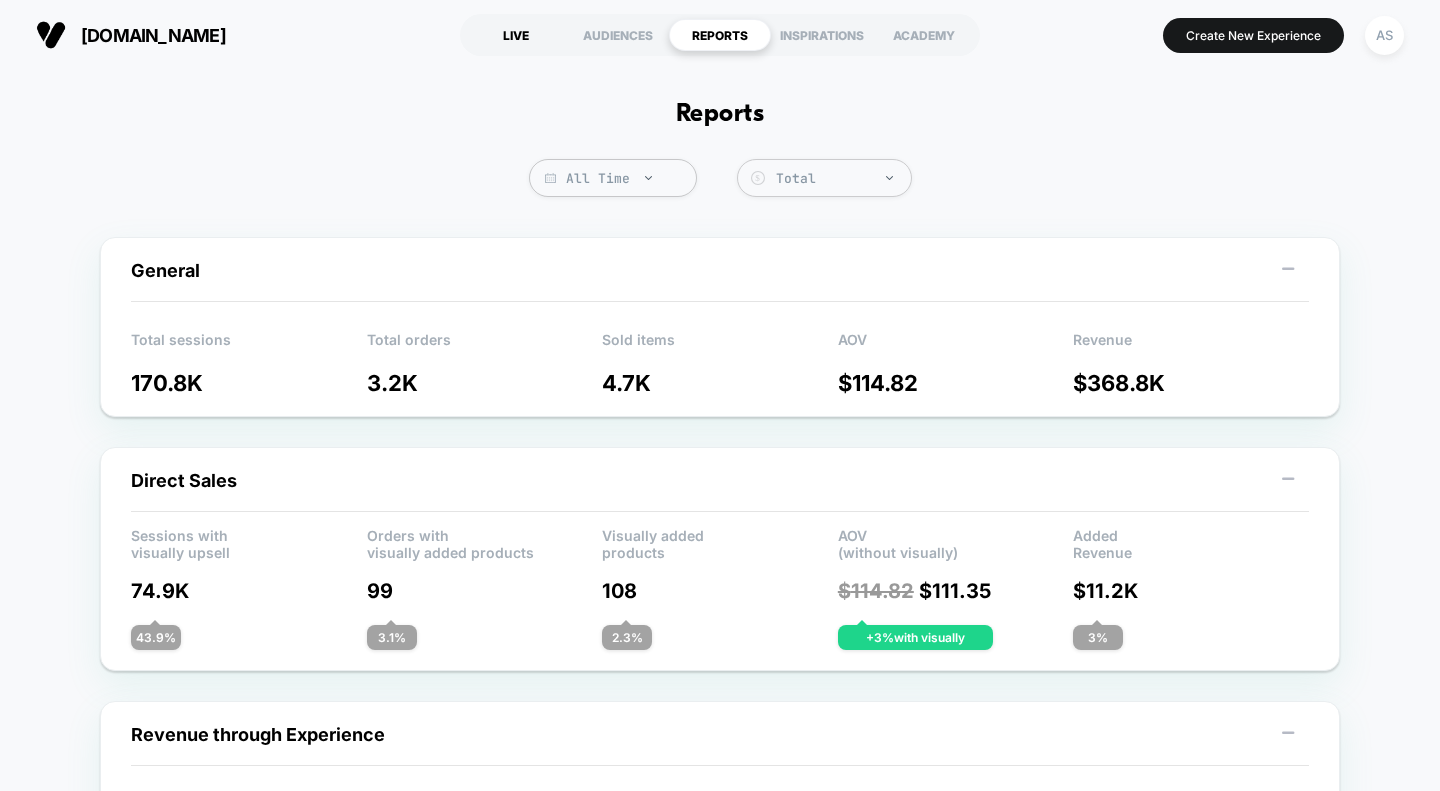click on "LIVE" at bounding box center [516, 35] 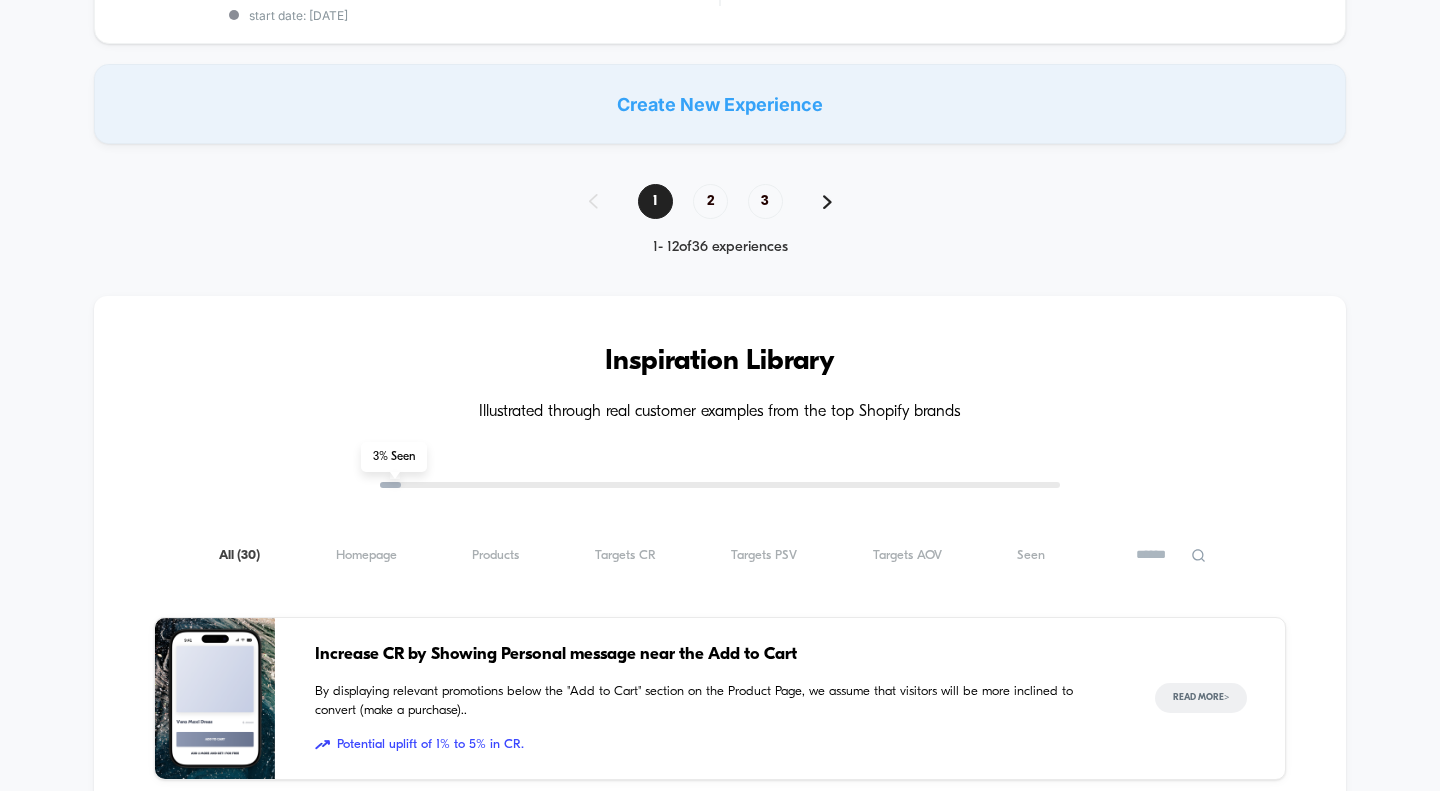 scroll, scrollTop: 1518, scrollLeft: 0, axis: vertical 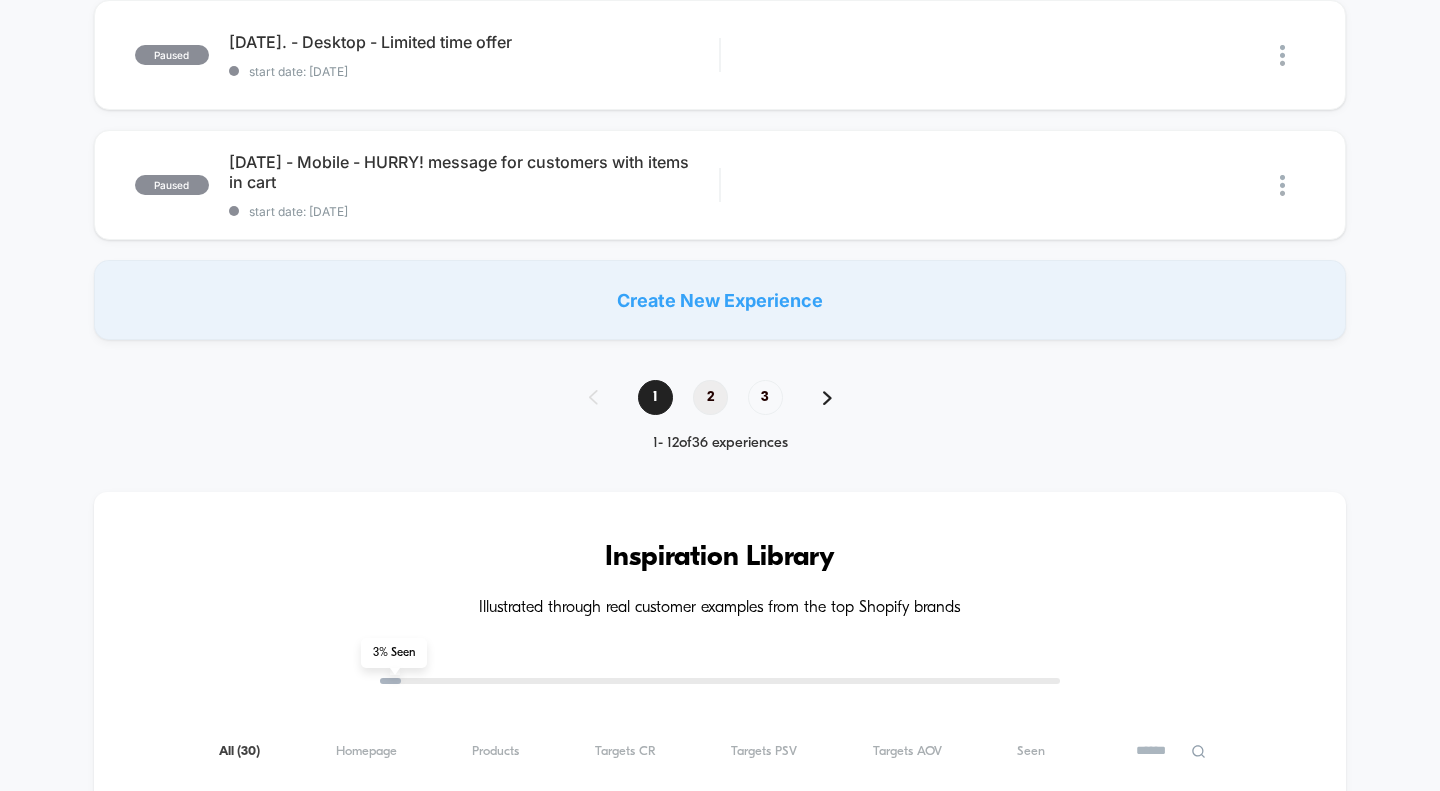 click on "2" at bounding box center (710, 397) 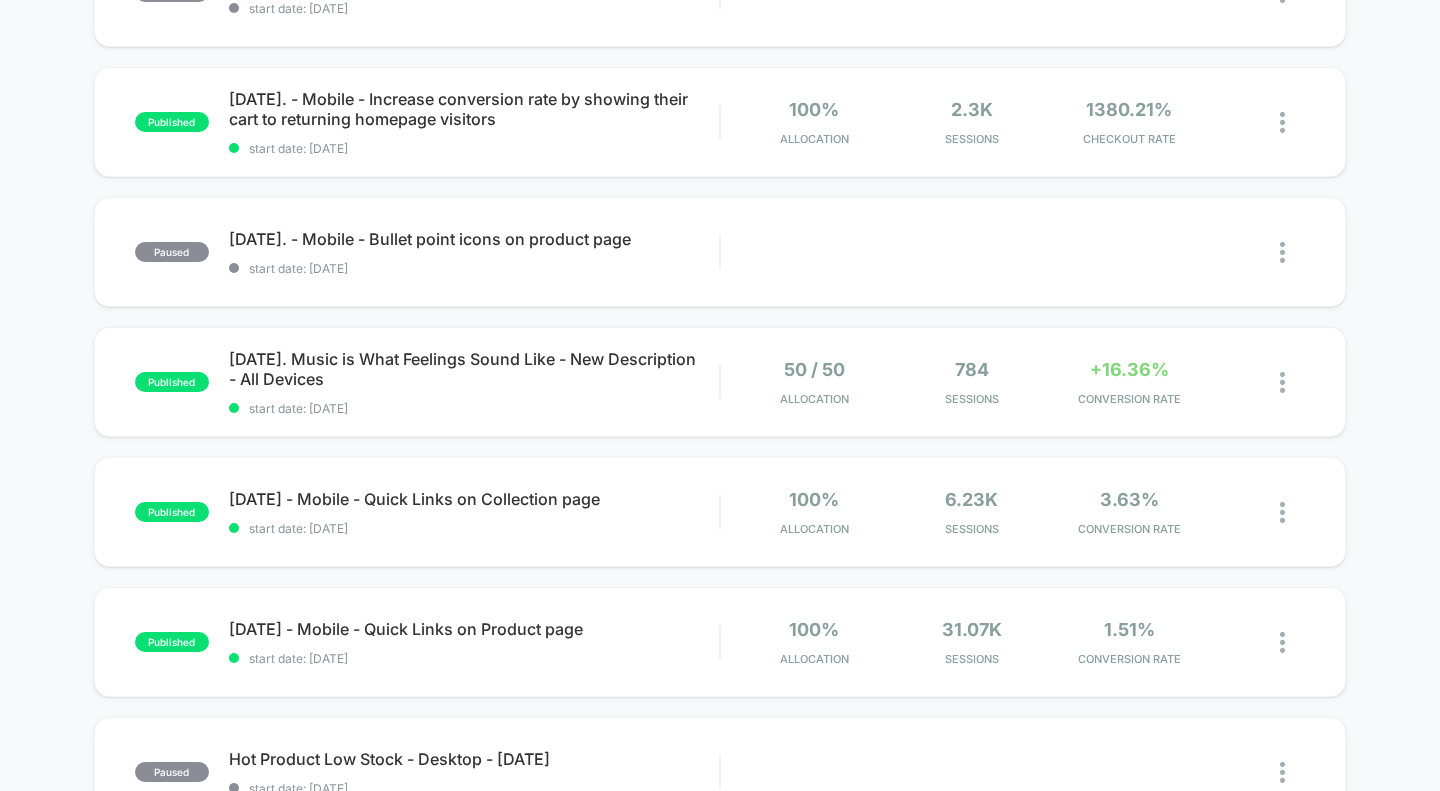 scroll, scrollTop: 274, scrollLeft: 0, axis: vertical 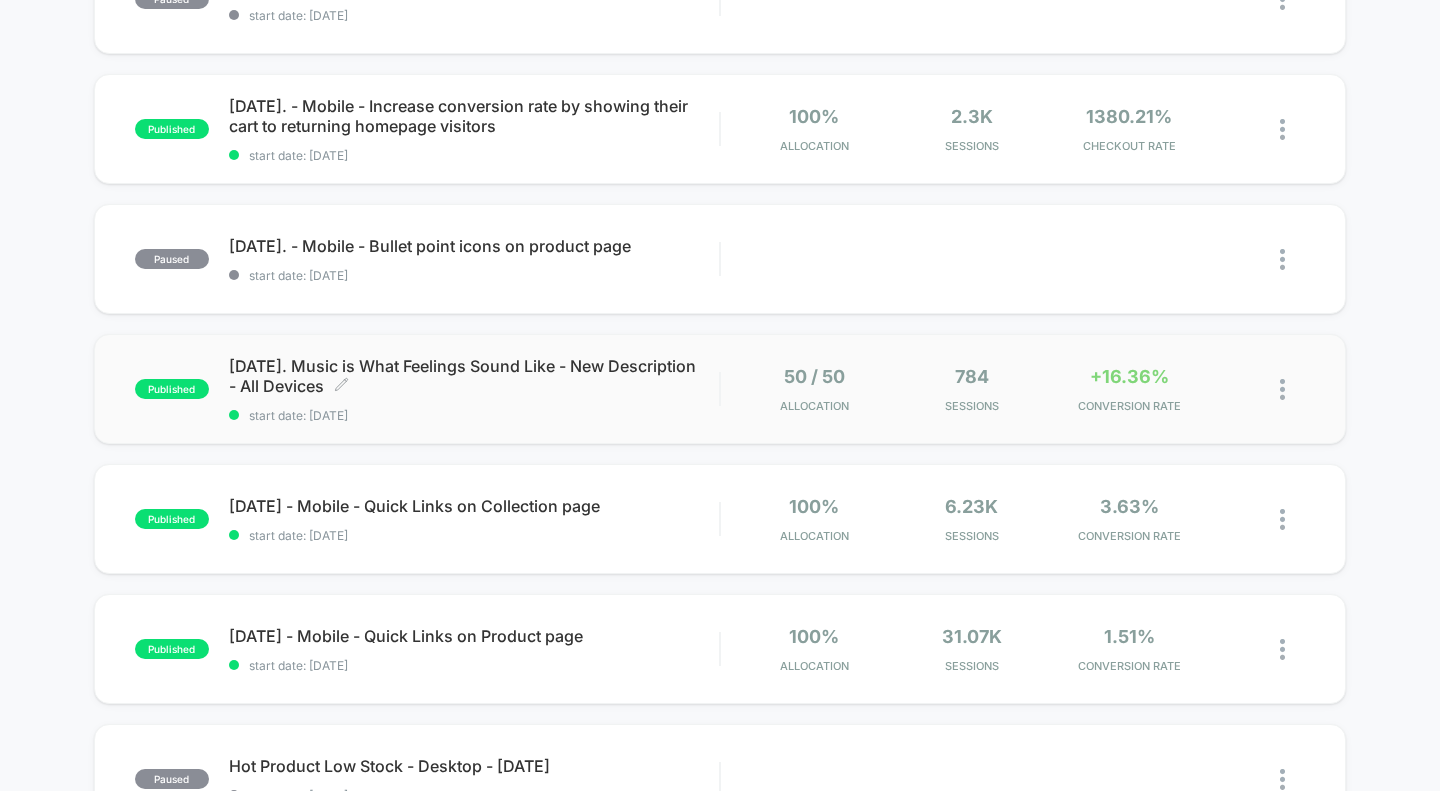 click on "[DATE]. Music is What Feelings Sound Like - New Description - All Devices Click to edit experience details" at bounding box center (474, 376) 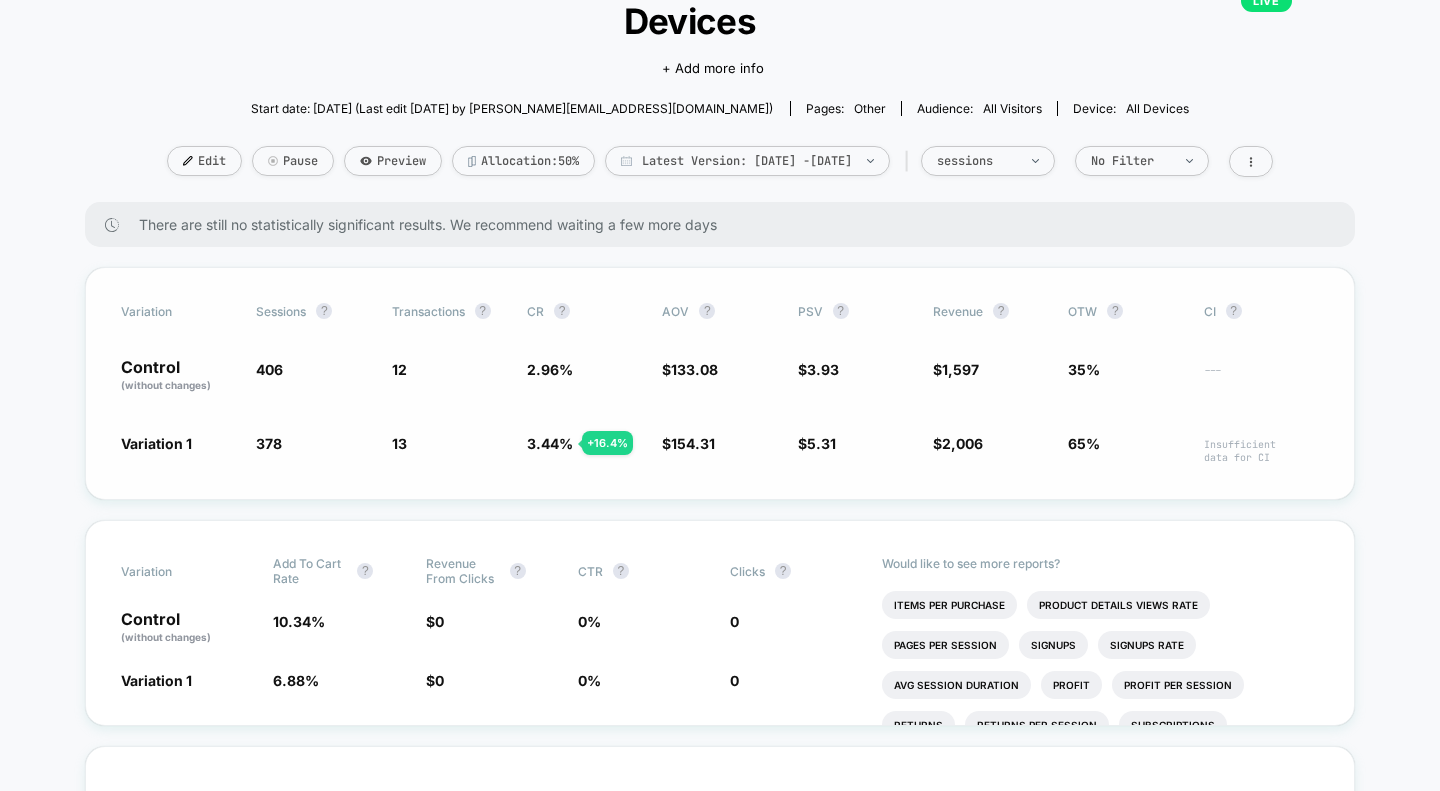 scroll, scrollTop: 177, scrollLeft: 0, axis: vertical 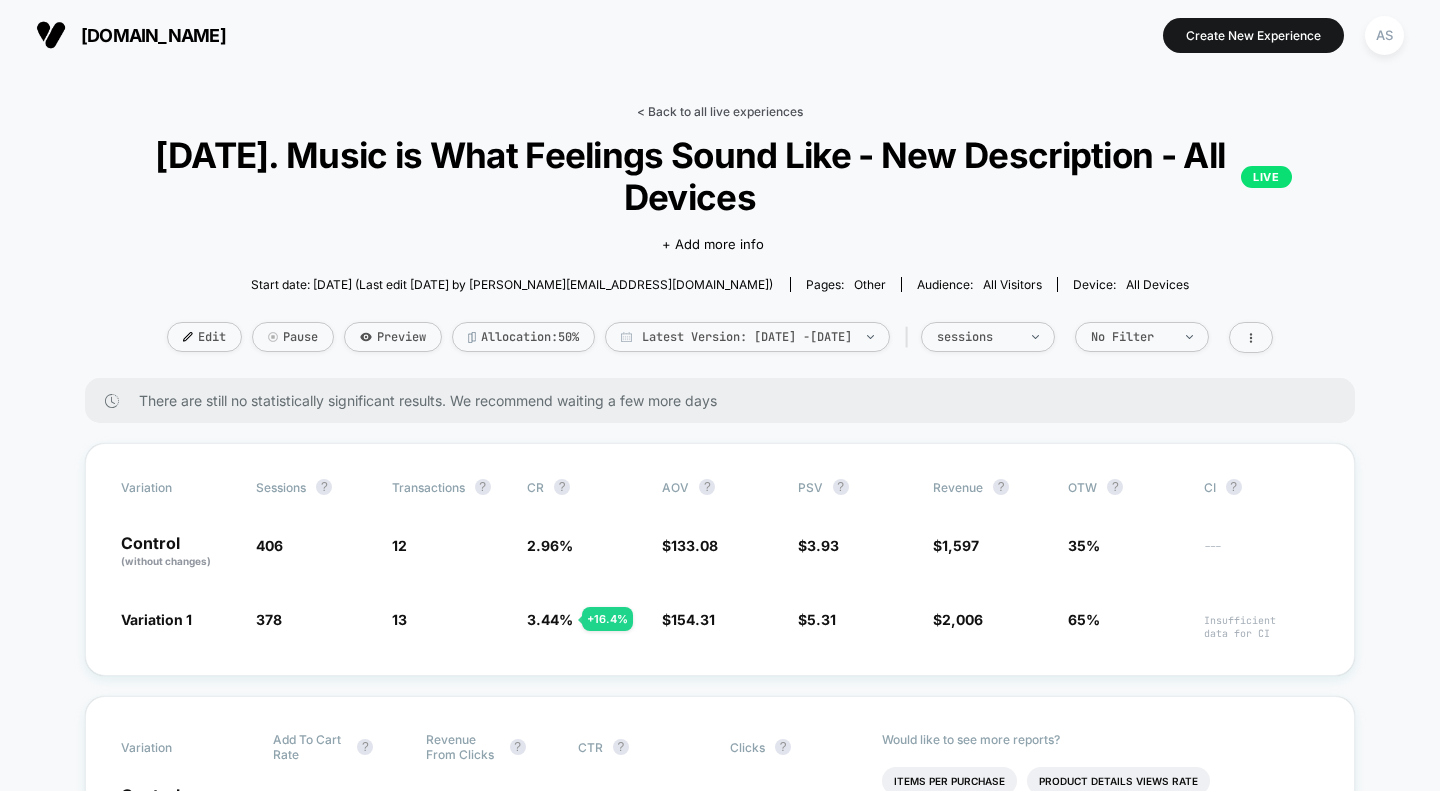 click on "< Back to all live experiences" at bounding box center (720, 111) 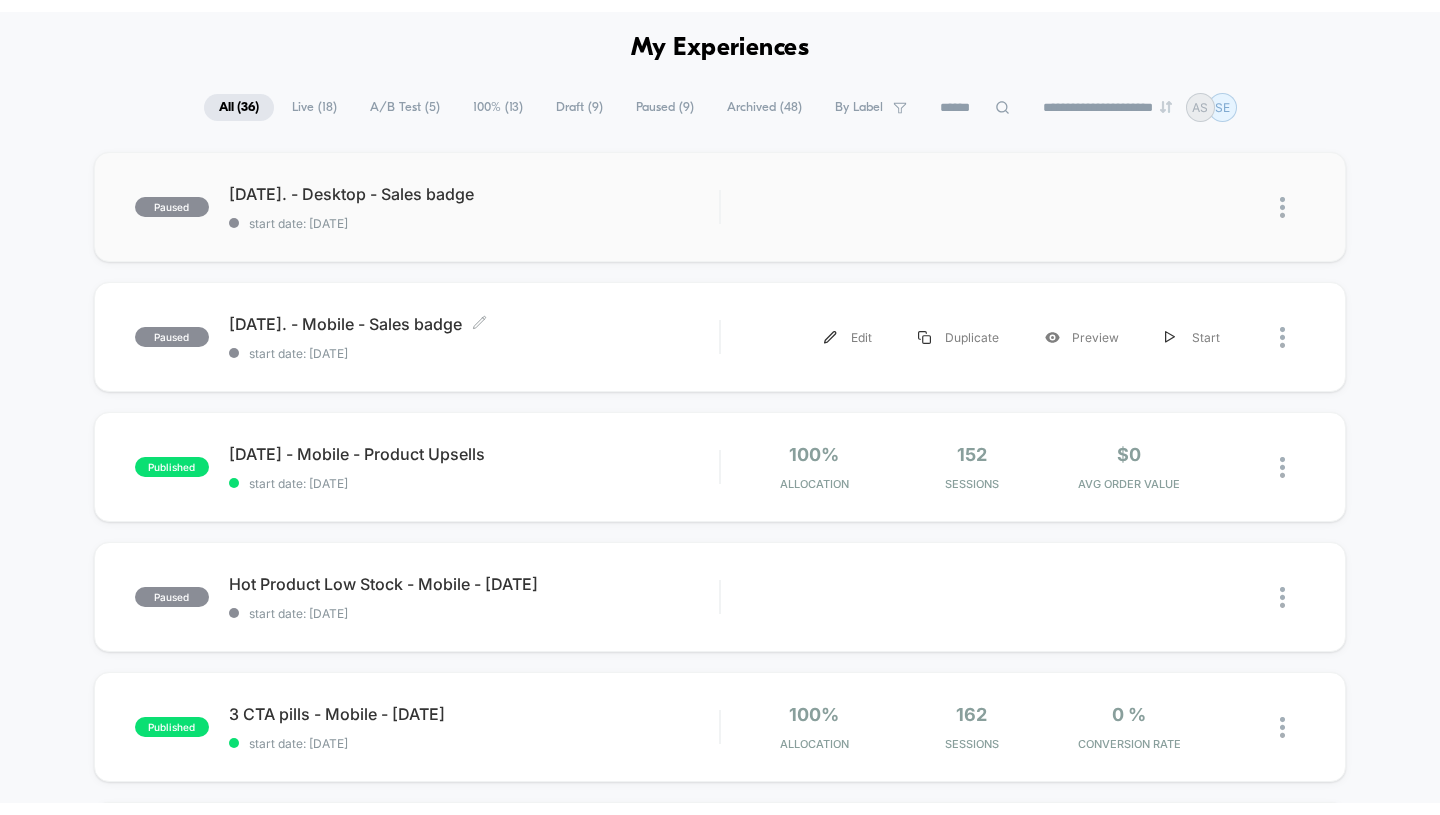 scroll, scrollTop: 0, scrollLeft: 0, axis: both 